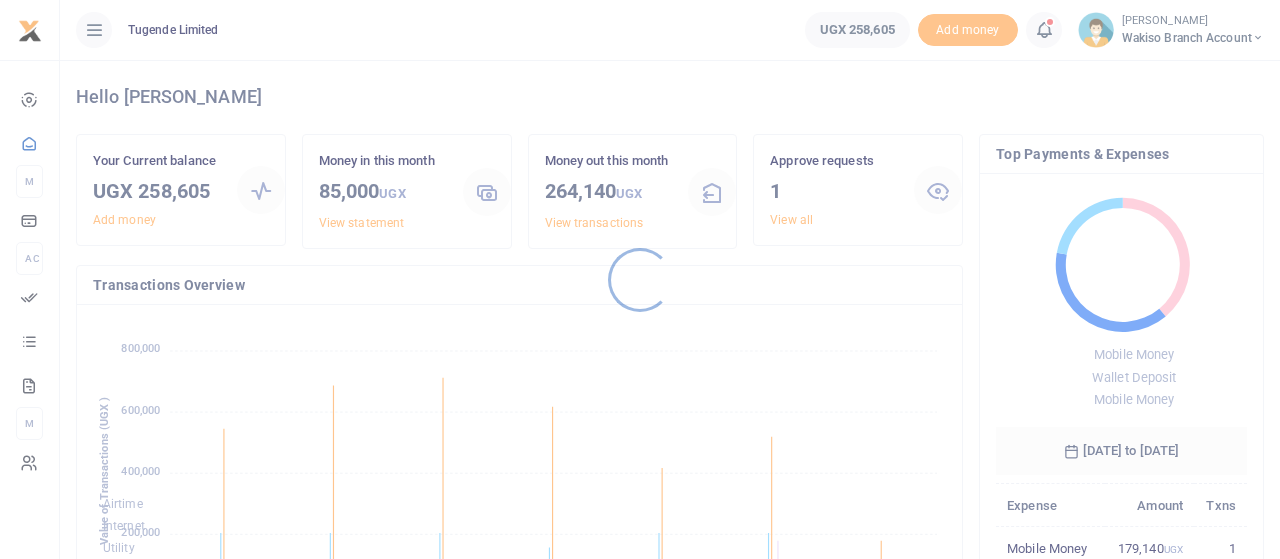 scroll, scrollTop: 0, scrollLeft: 0, axis: both 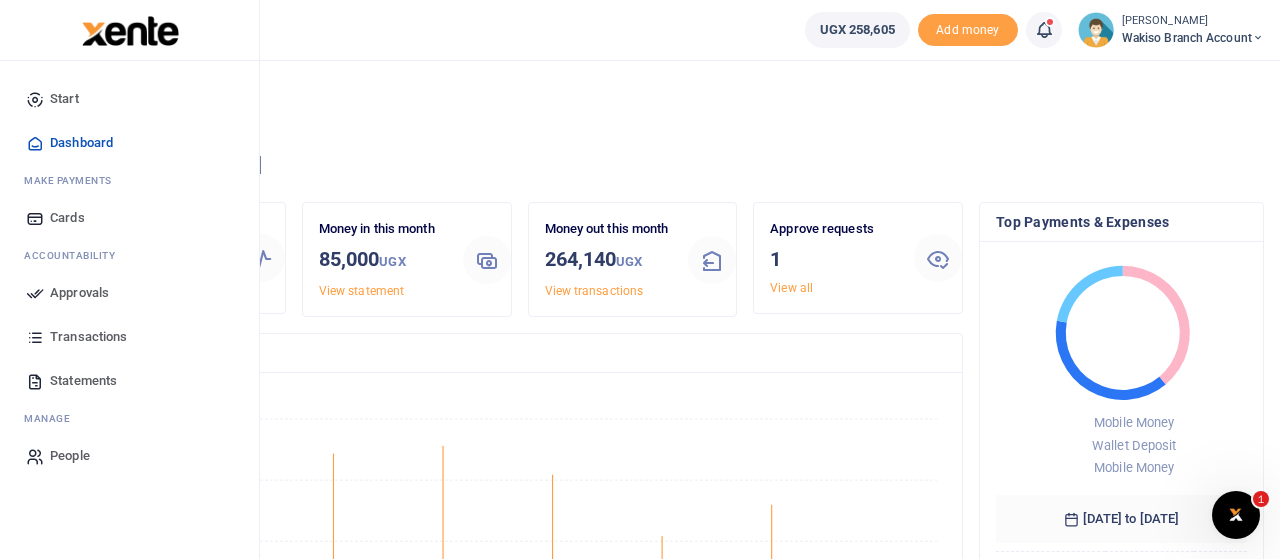 click on "Approvals" at bounding box center (79, 293) 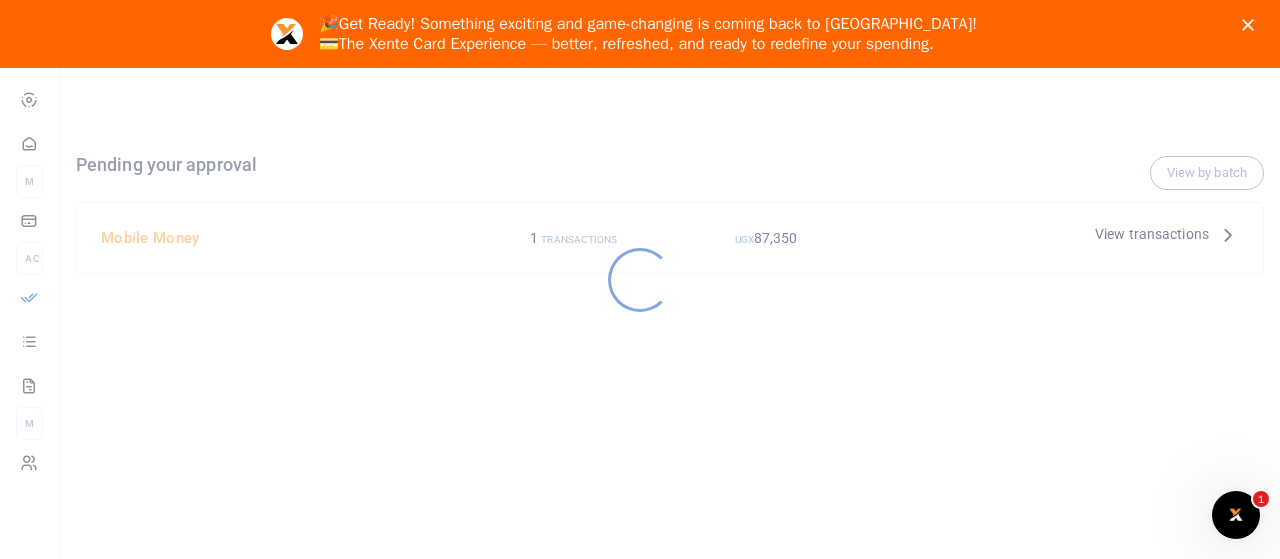 scroll, scrollTop: 0, scrollLeft: 0, axis: both 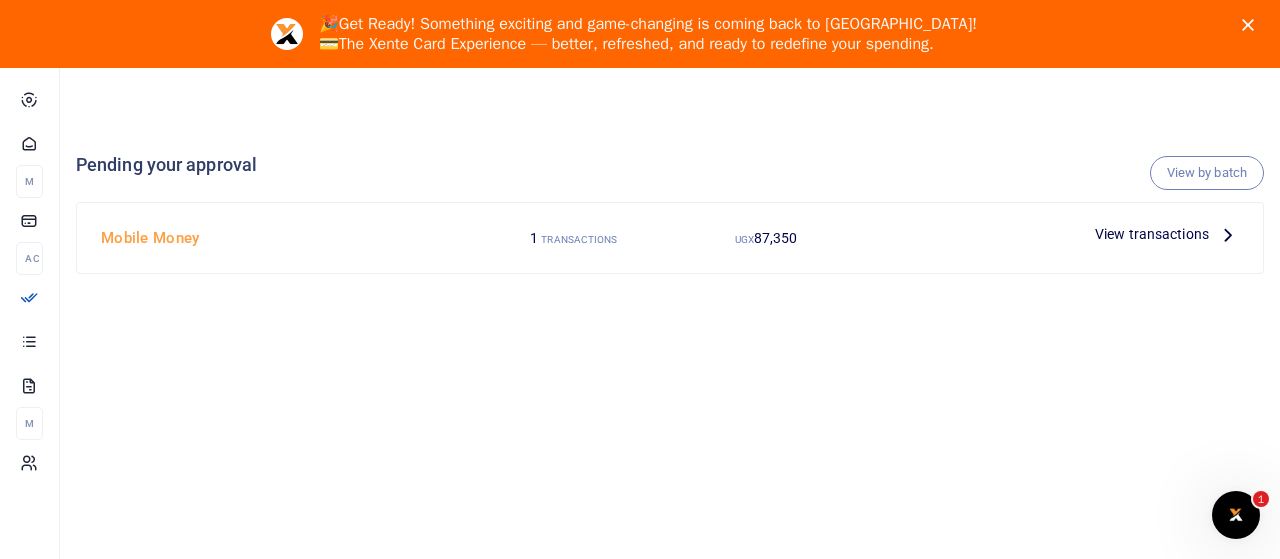 click 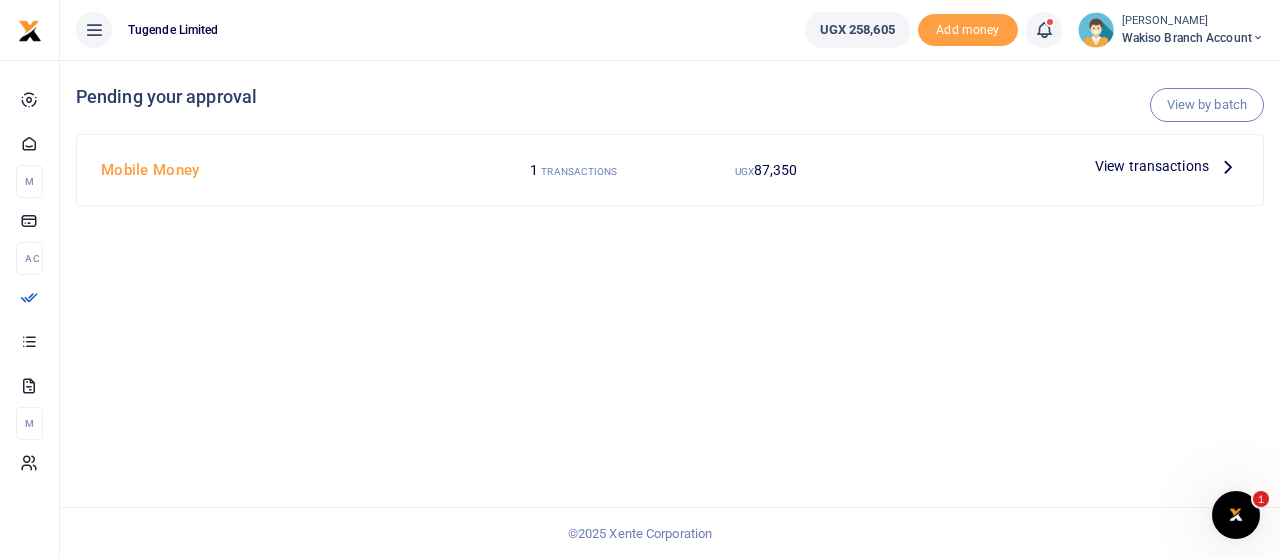 click at bounding box center (1228, 166) 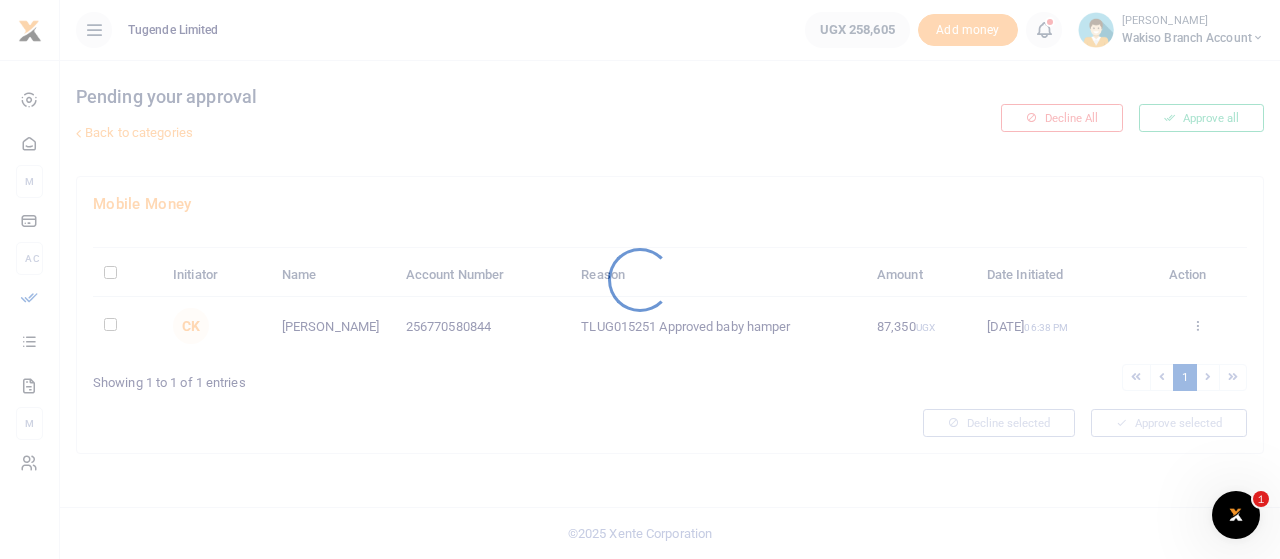 scroll, scrollTop: 0, scrollLeft: 0, axis: both 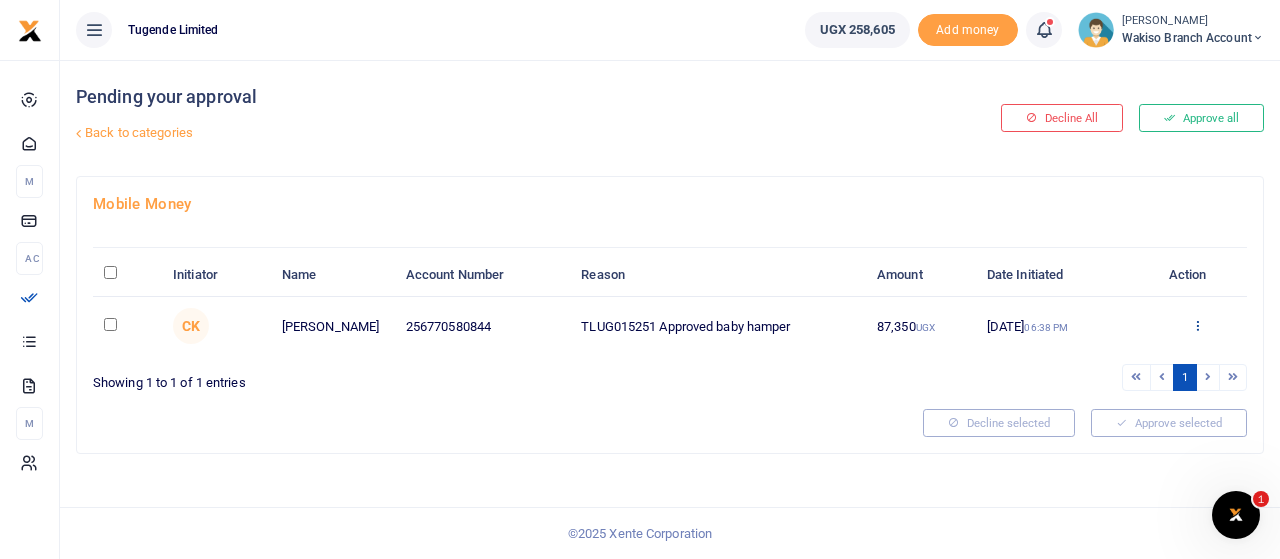 click at bounding box center (1197, 325) 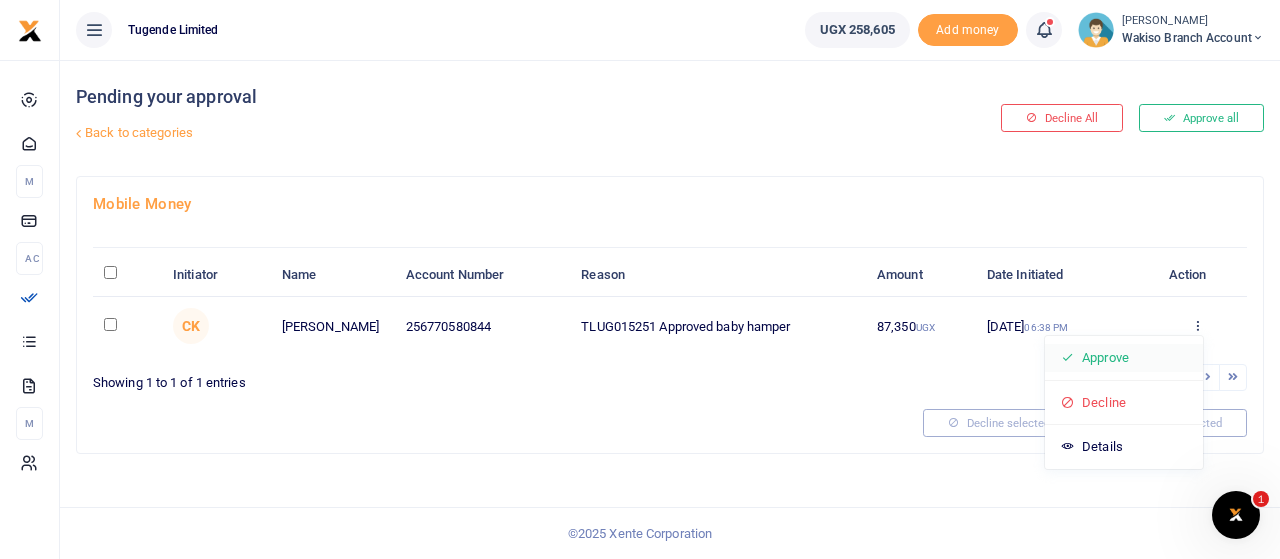 click on "Approve" at bounding box center (1124, 358) 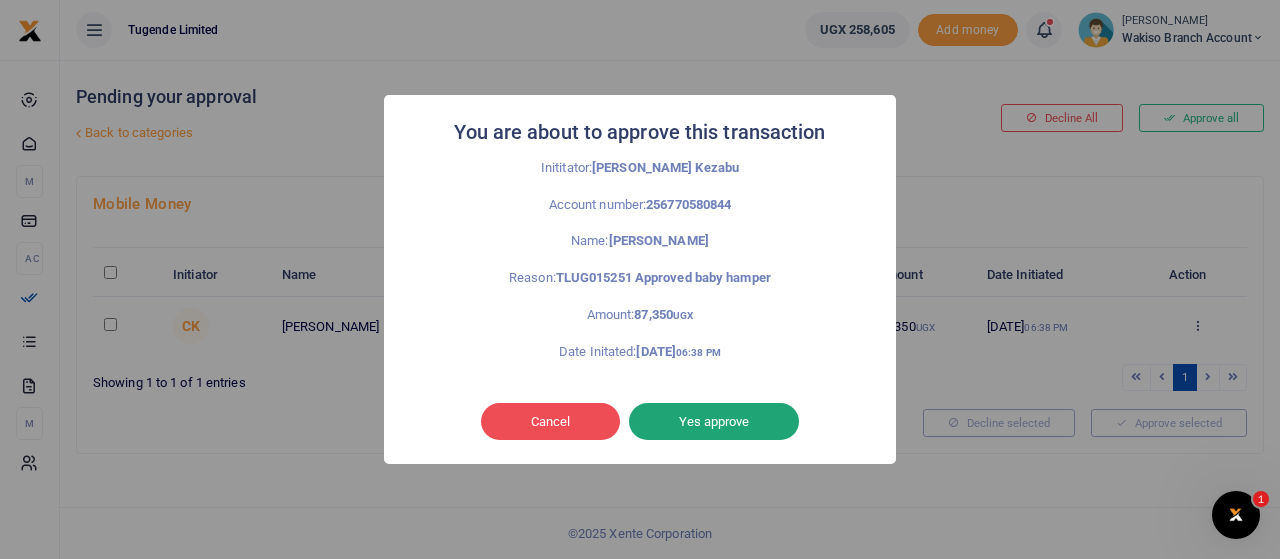 click on "Yes approve" at bounding box center (714, 422) 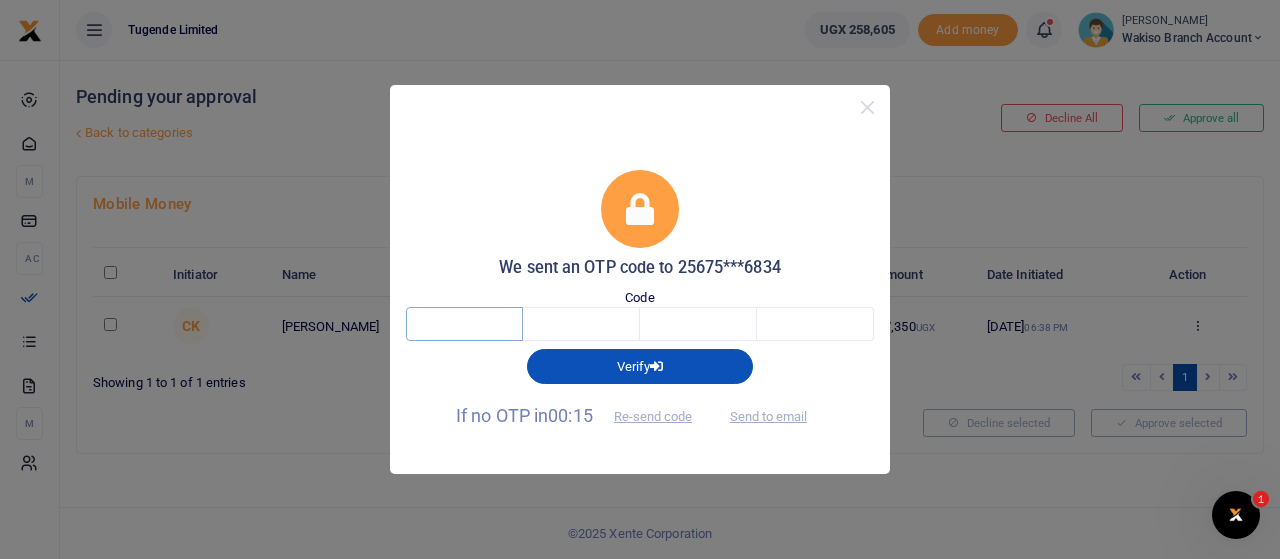 click at bounding box center (464, 324) 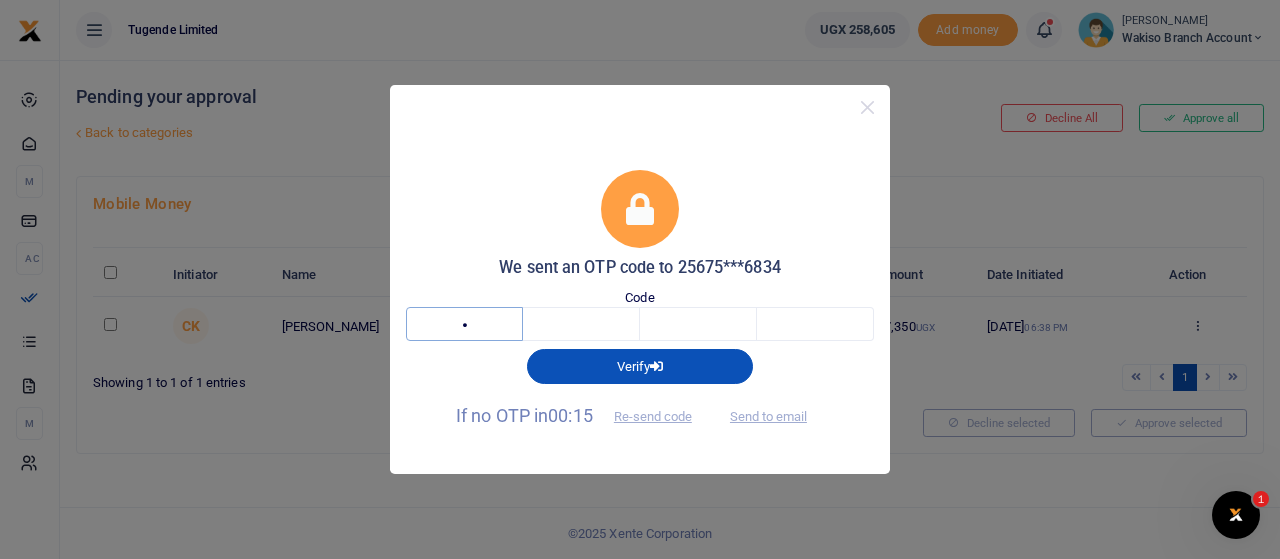 type on "6" 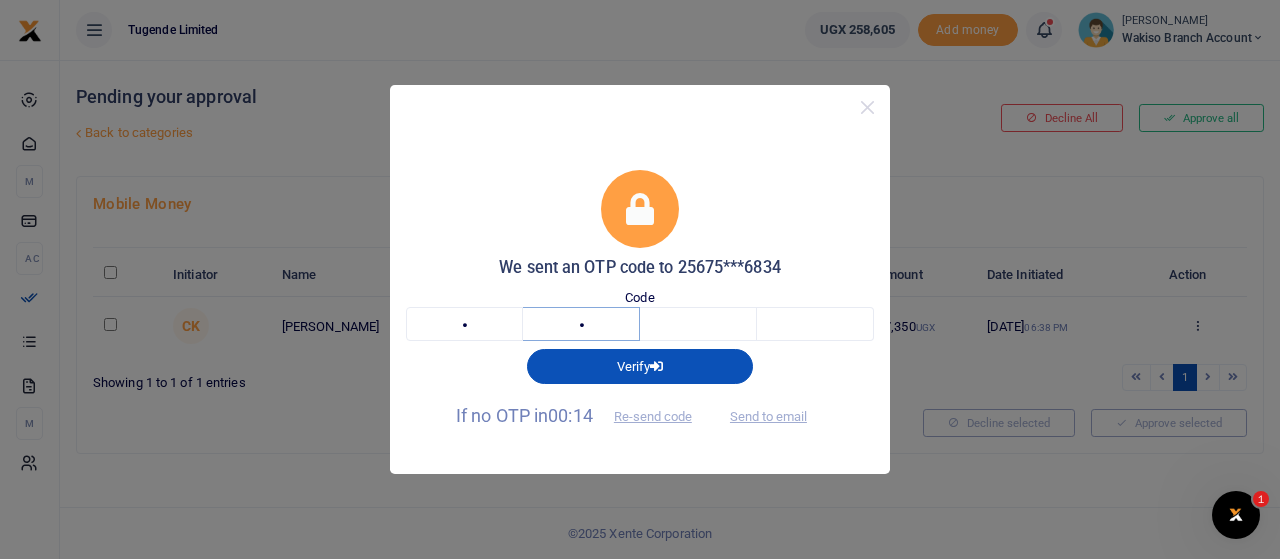 type on "6" 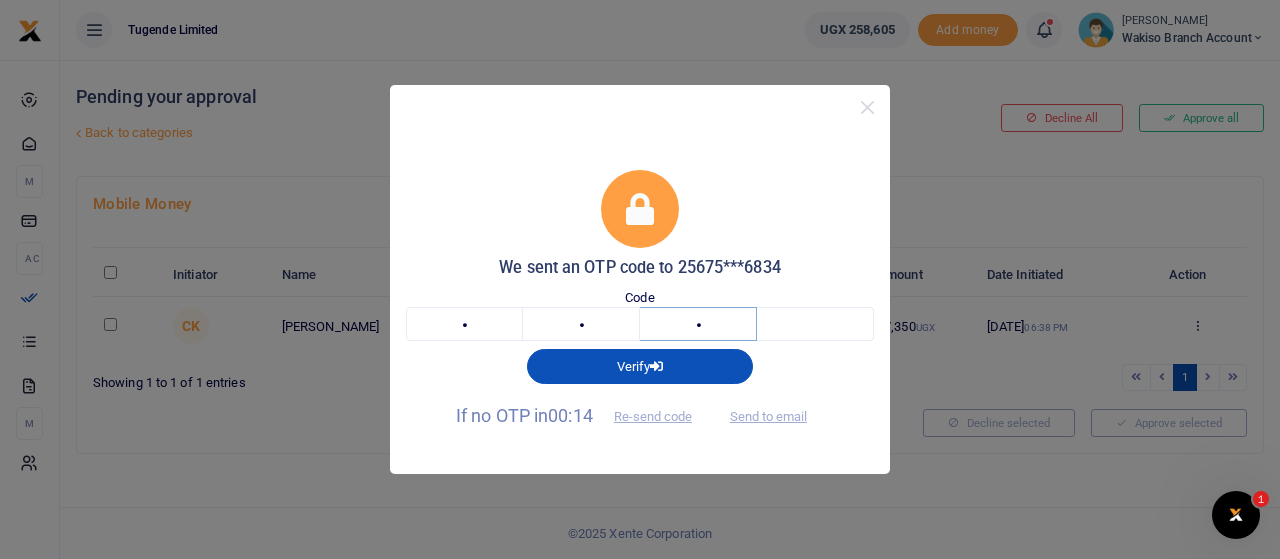 type on "5" 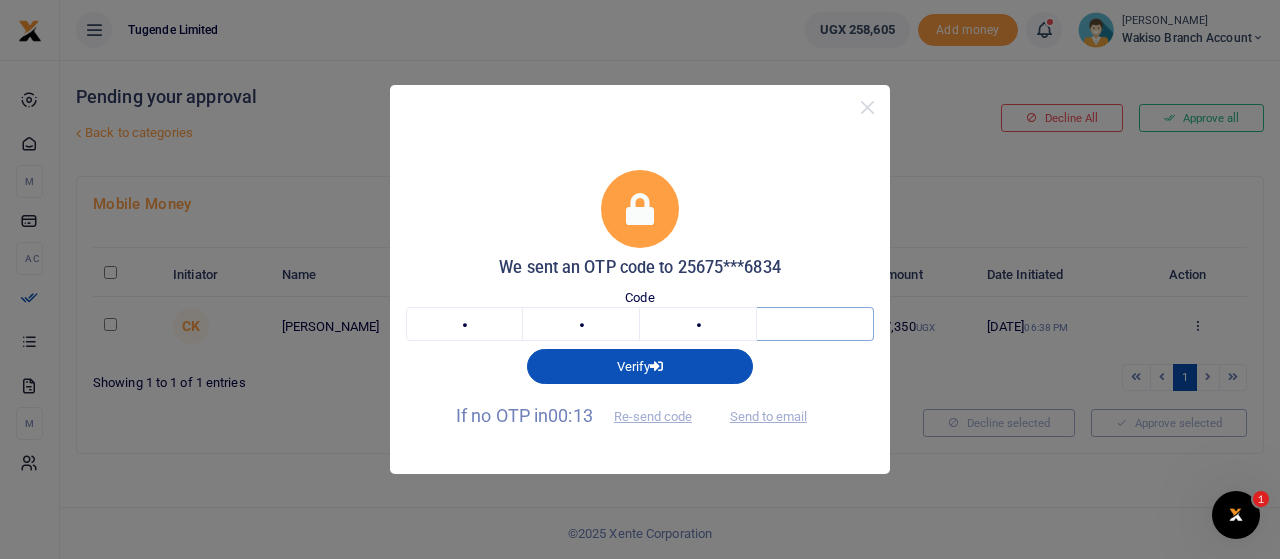 type on "9" 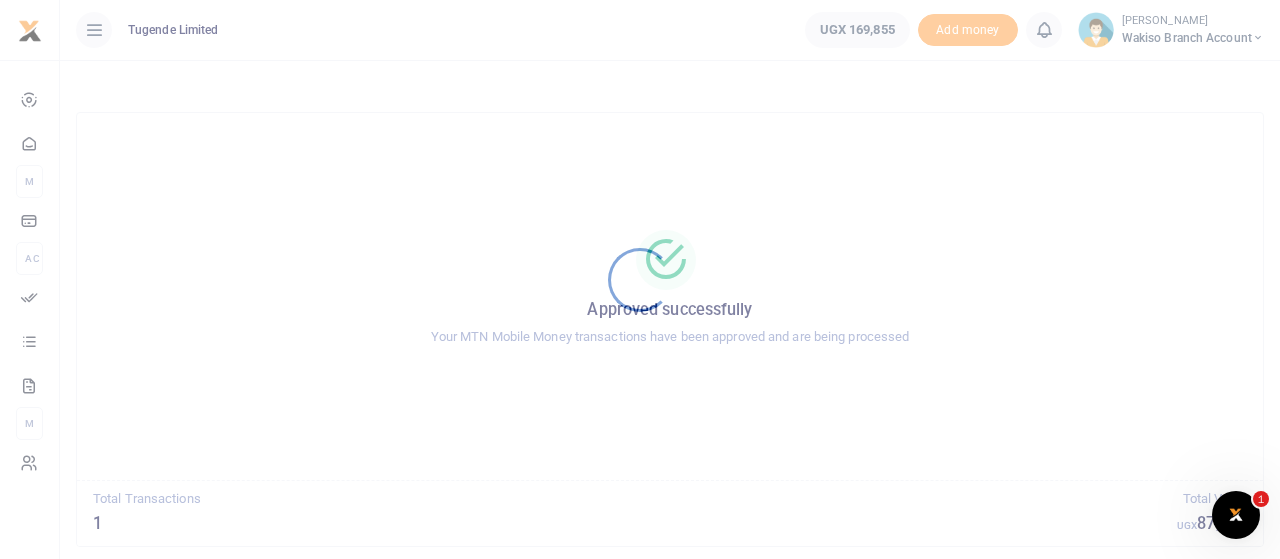 scroll, scrollTop: 0, scrollLeft: 0, axis: both 